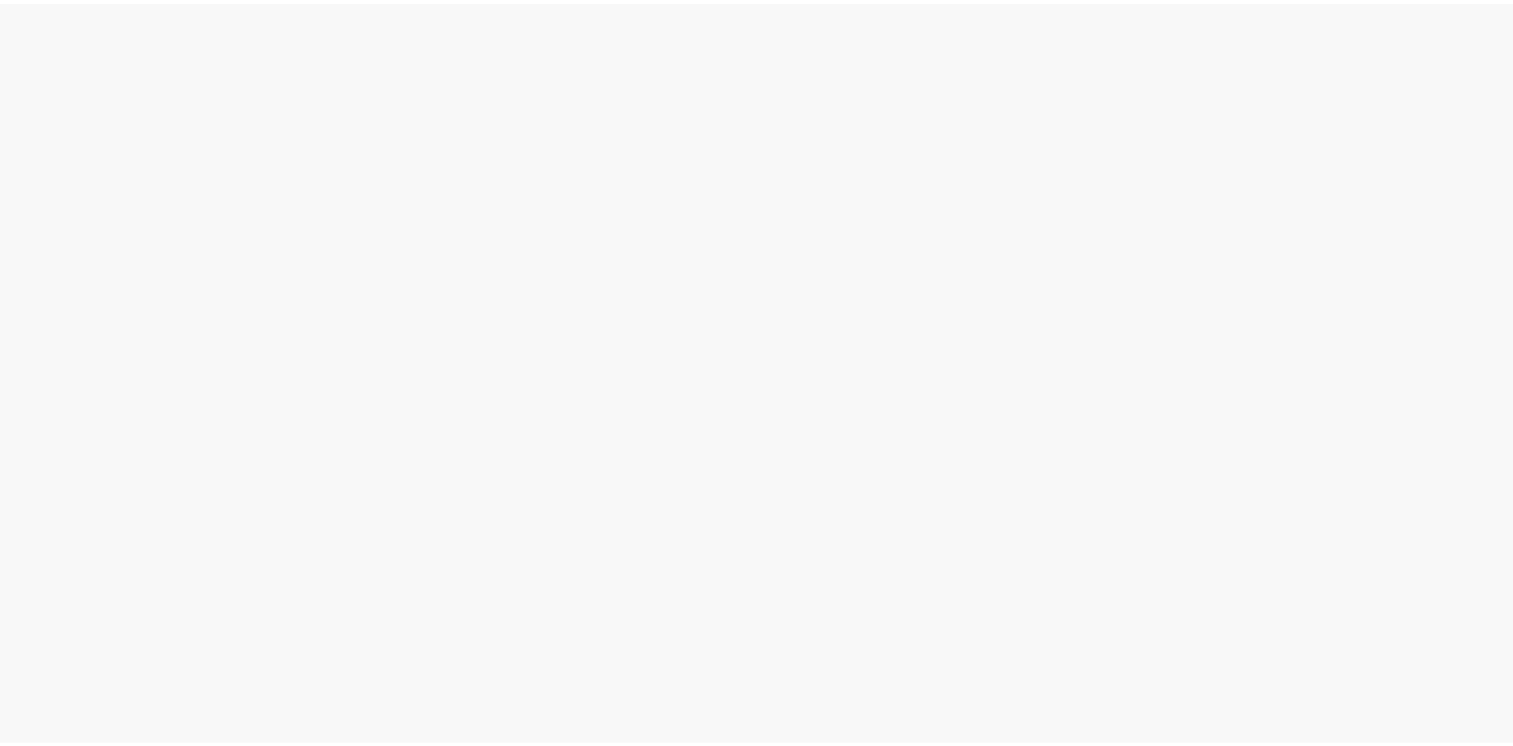 scroll, scrollTop: 0, scrollLeft: 0, axis: both 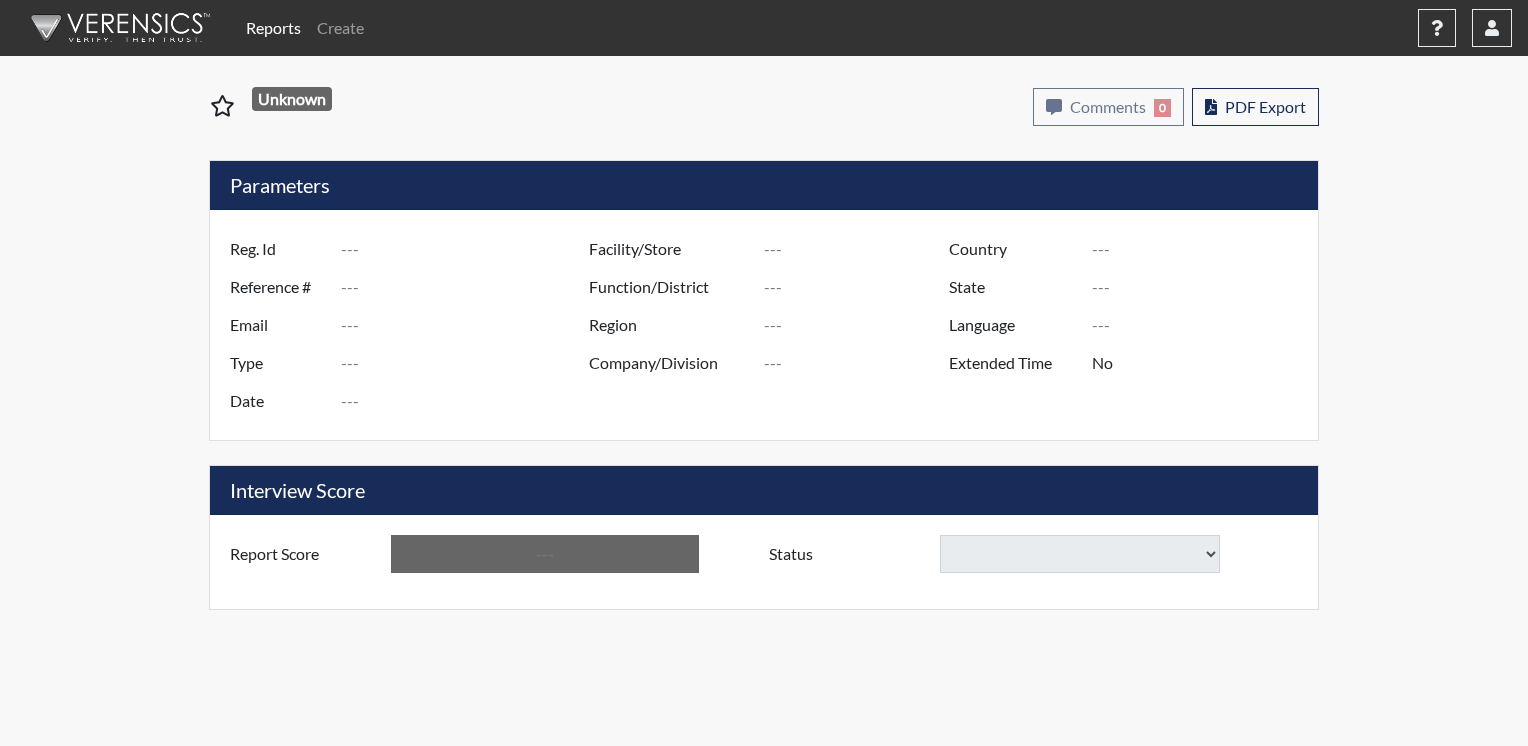 type on "Caldwell jones" 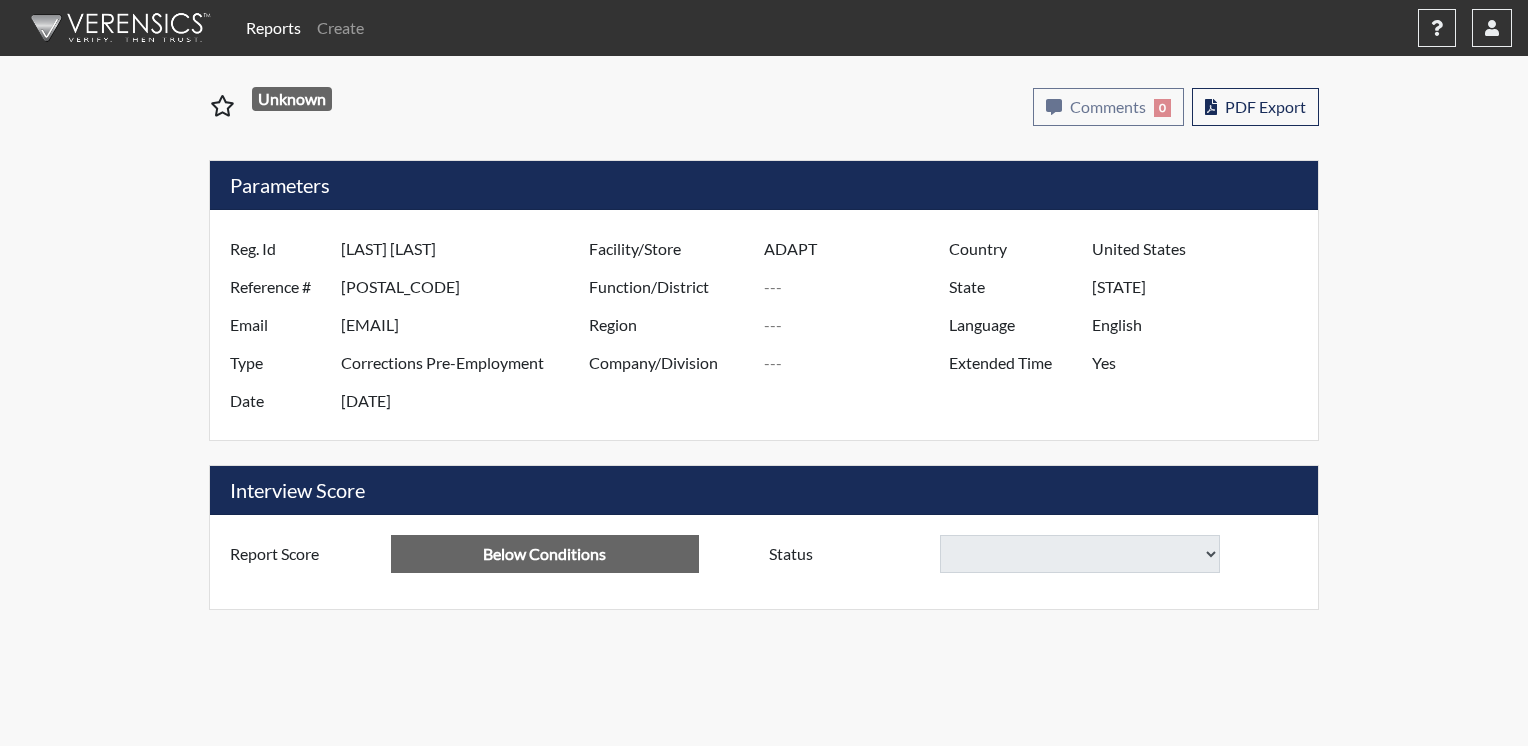 select 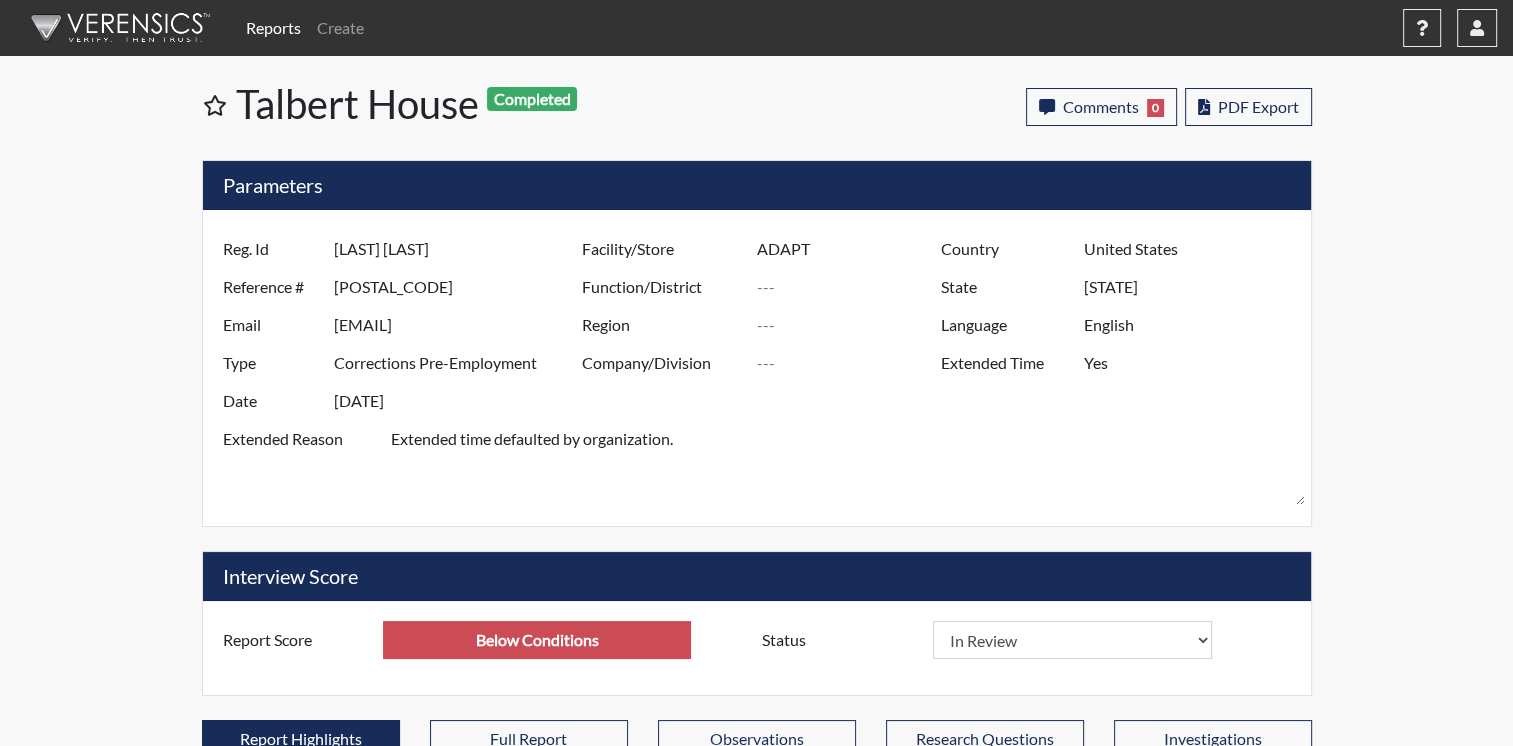 scroll, scrollTop: 999668, scrollLeft: 999168, axis: both 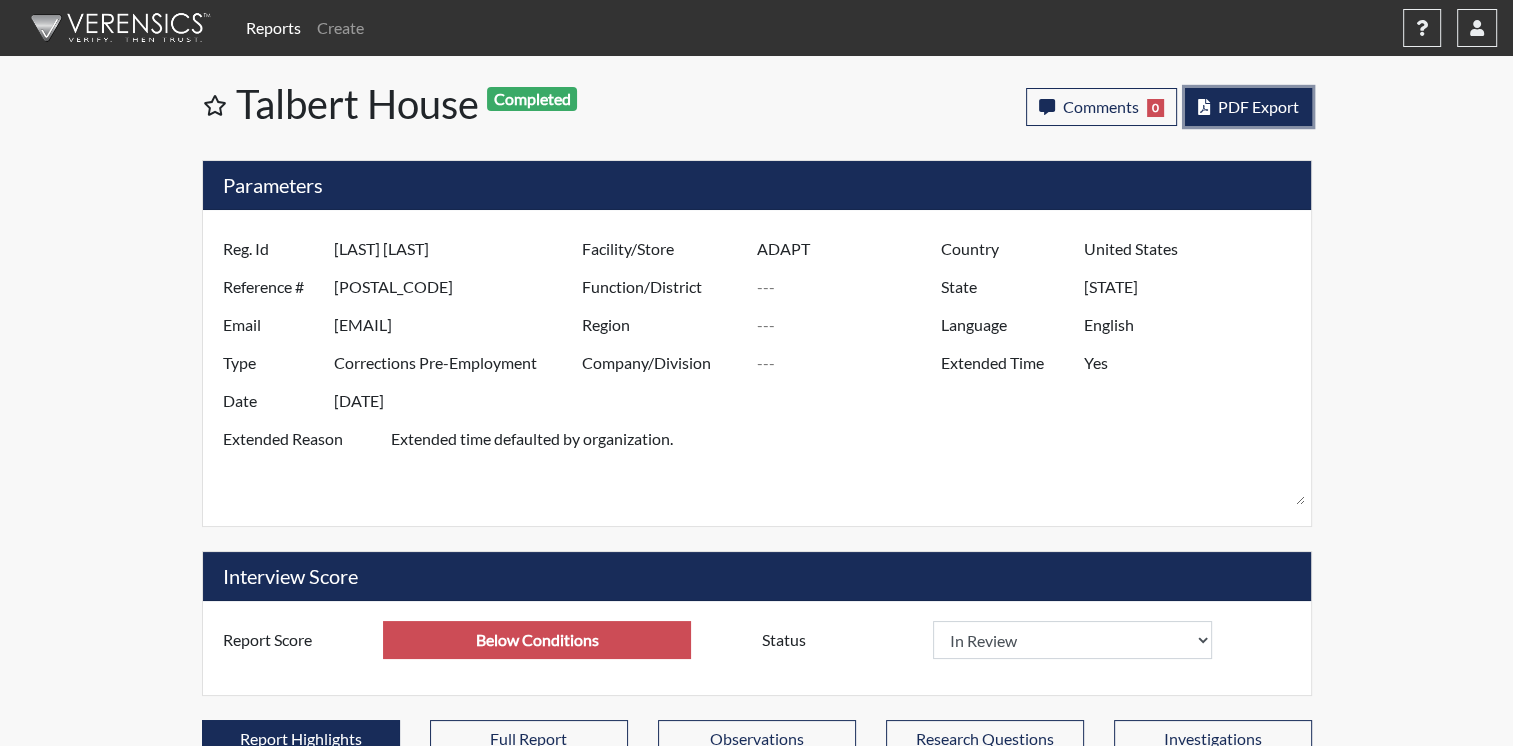 click on "PDF Export" at bounding box center (1258, 106) 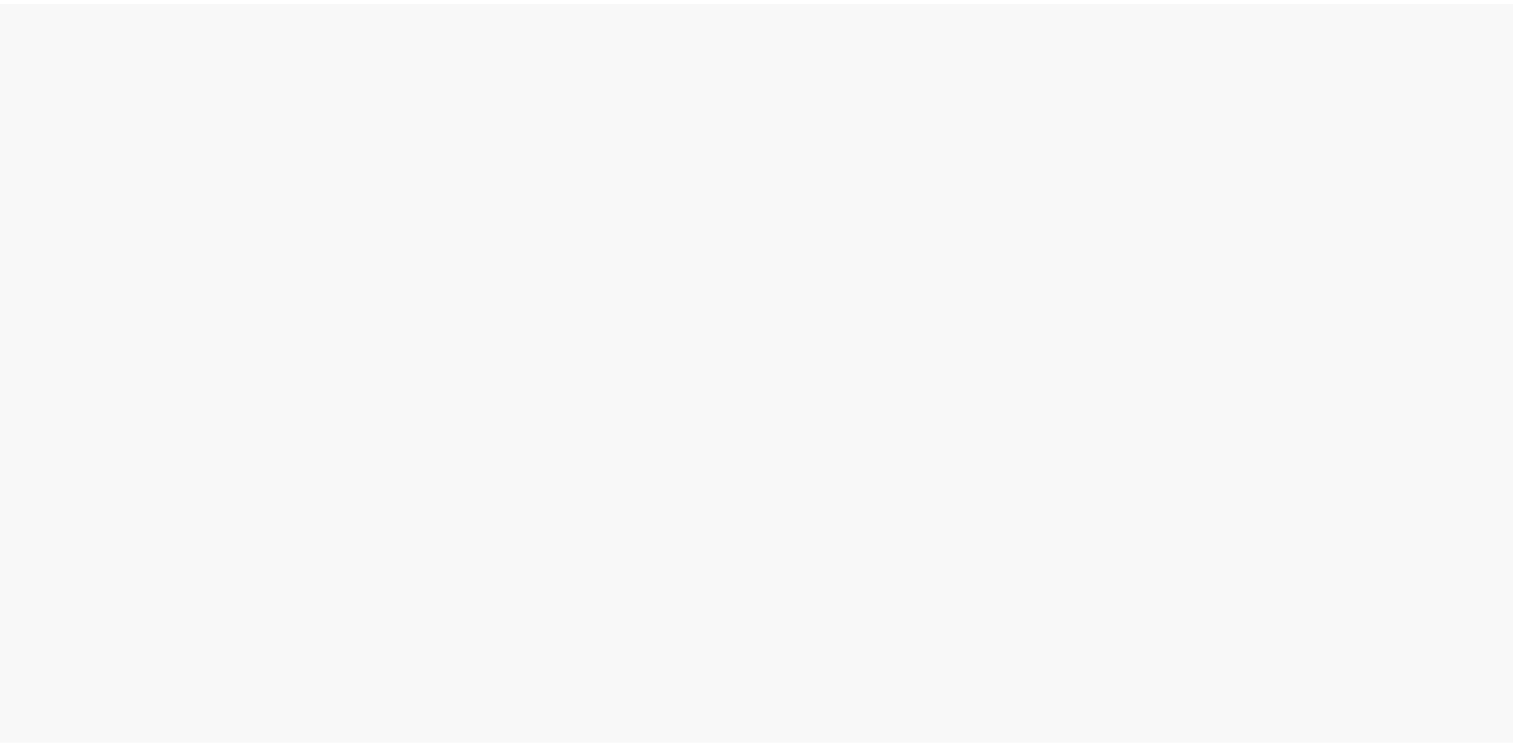 scroll, scrollTop: 0, scrollLeft: 0, axis: both 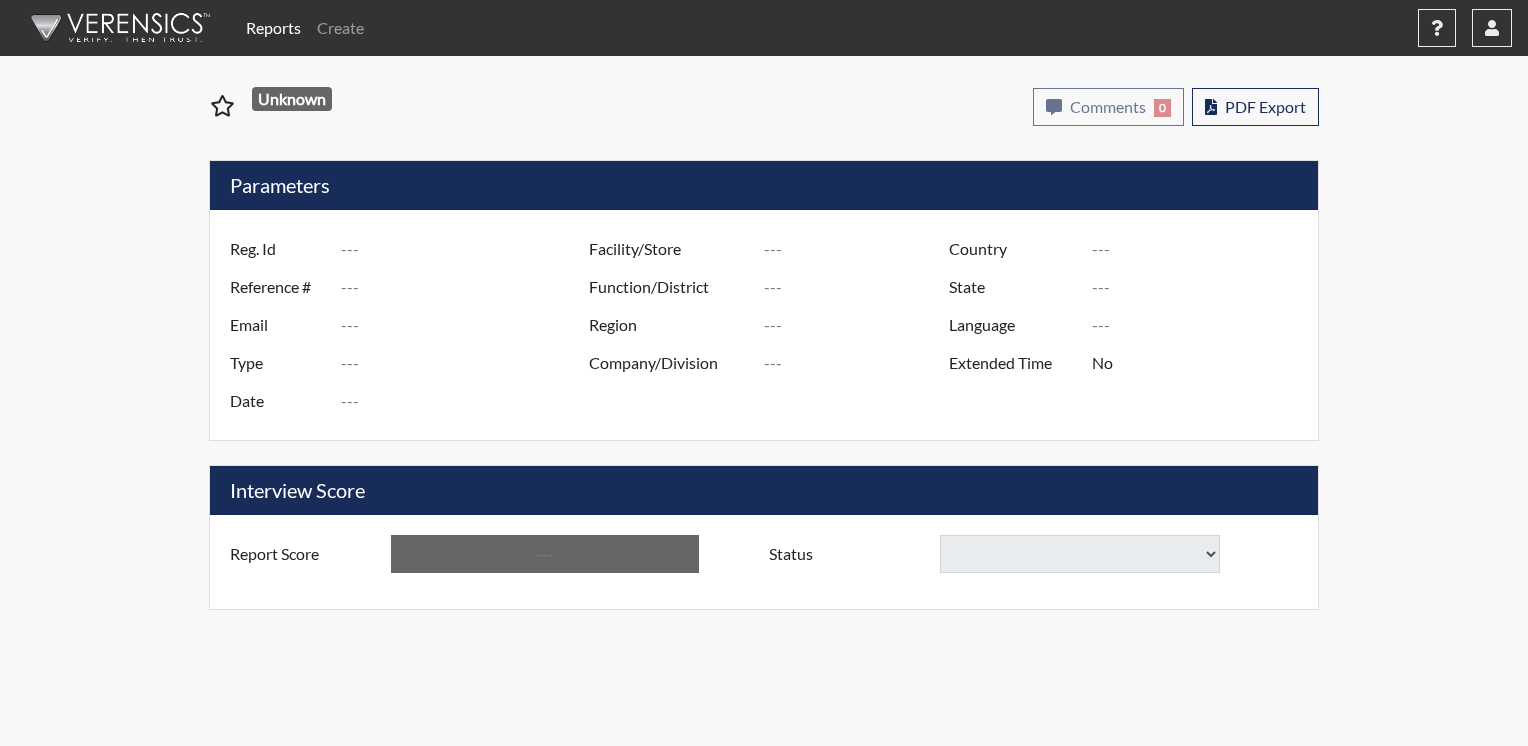 type on "[LAST]" 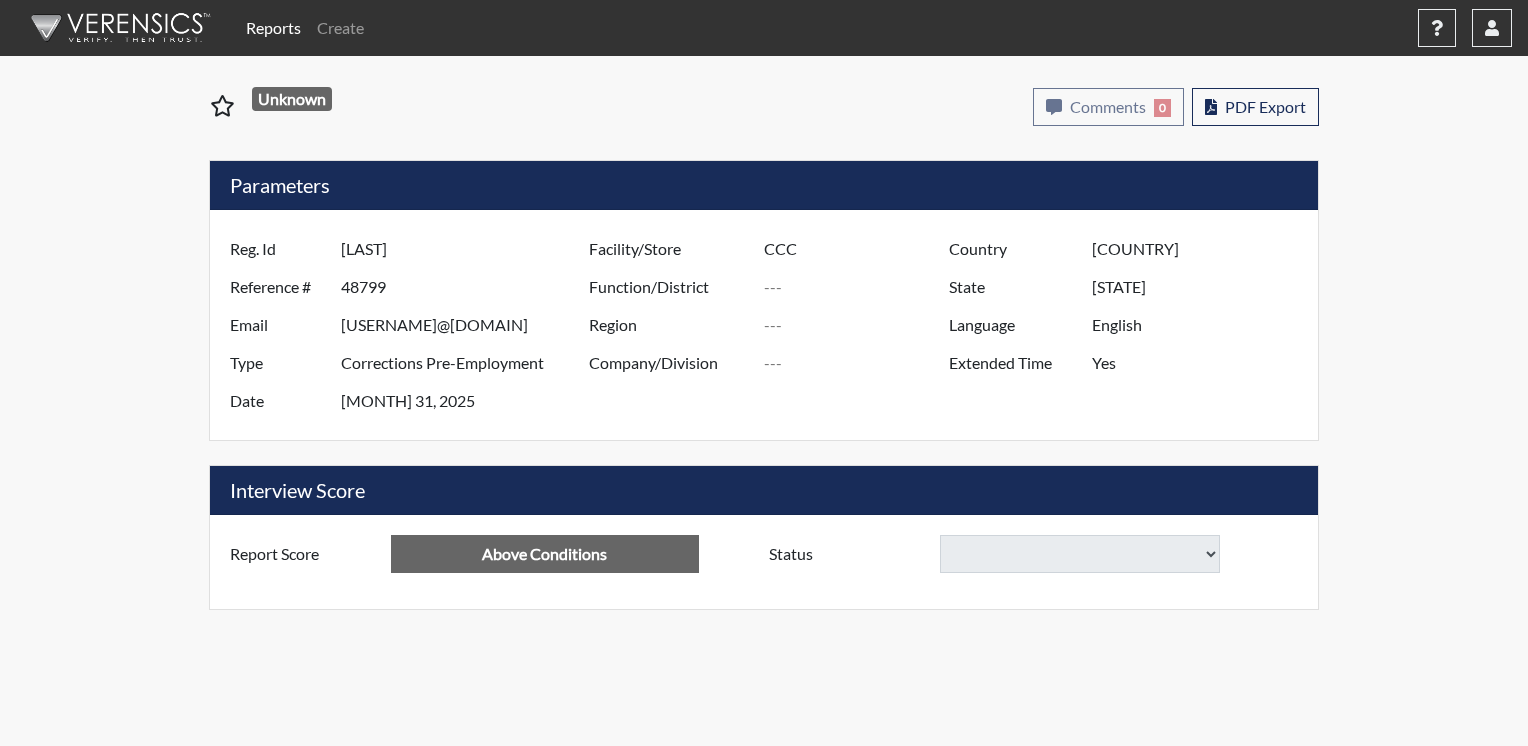 select 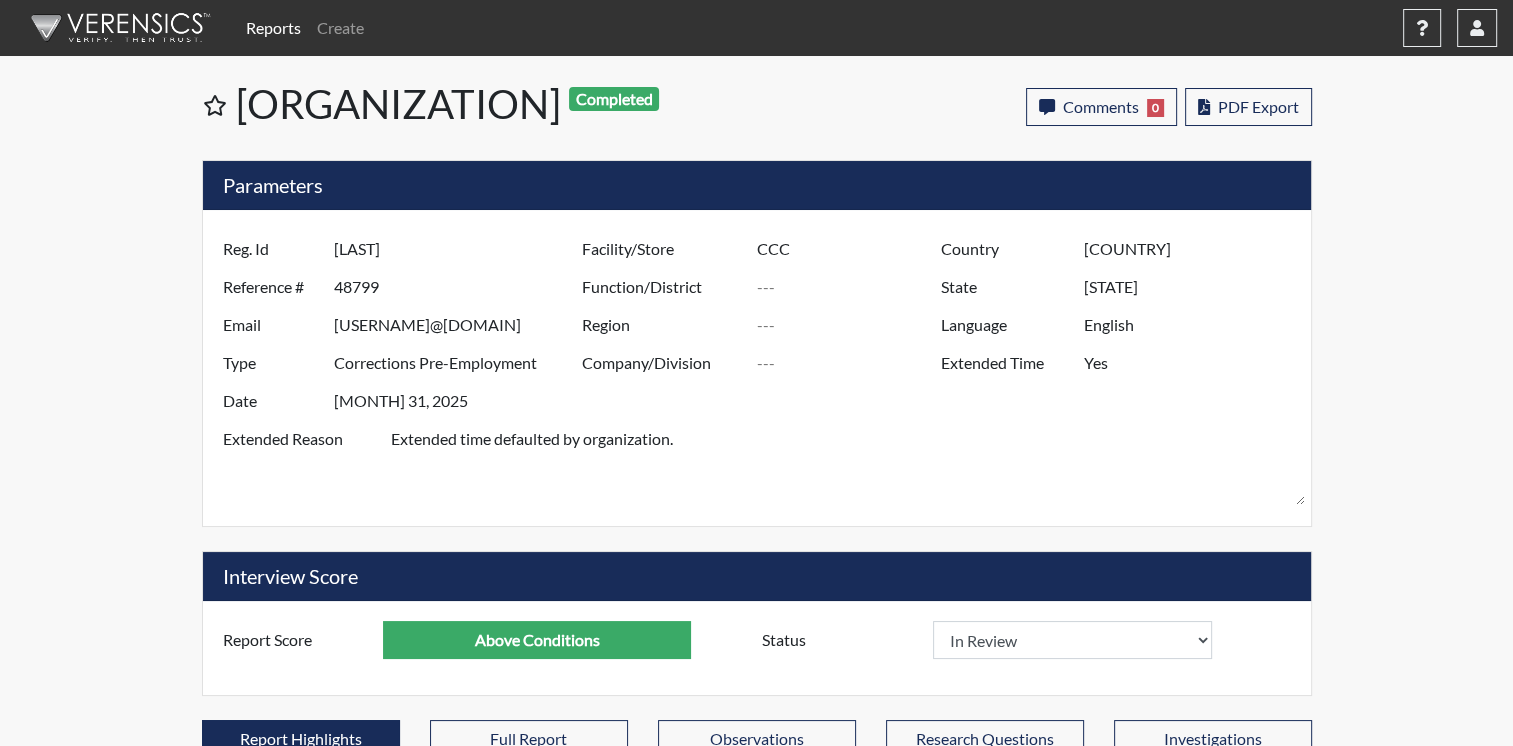 scroll, scrollTop: 999668, scrollLeft: 999168, axis: both 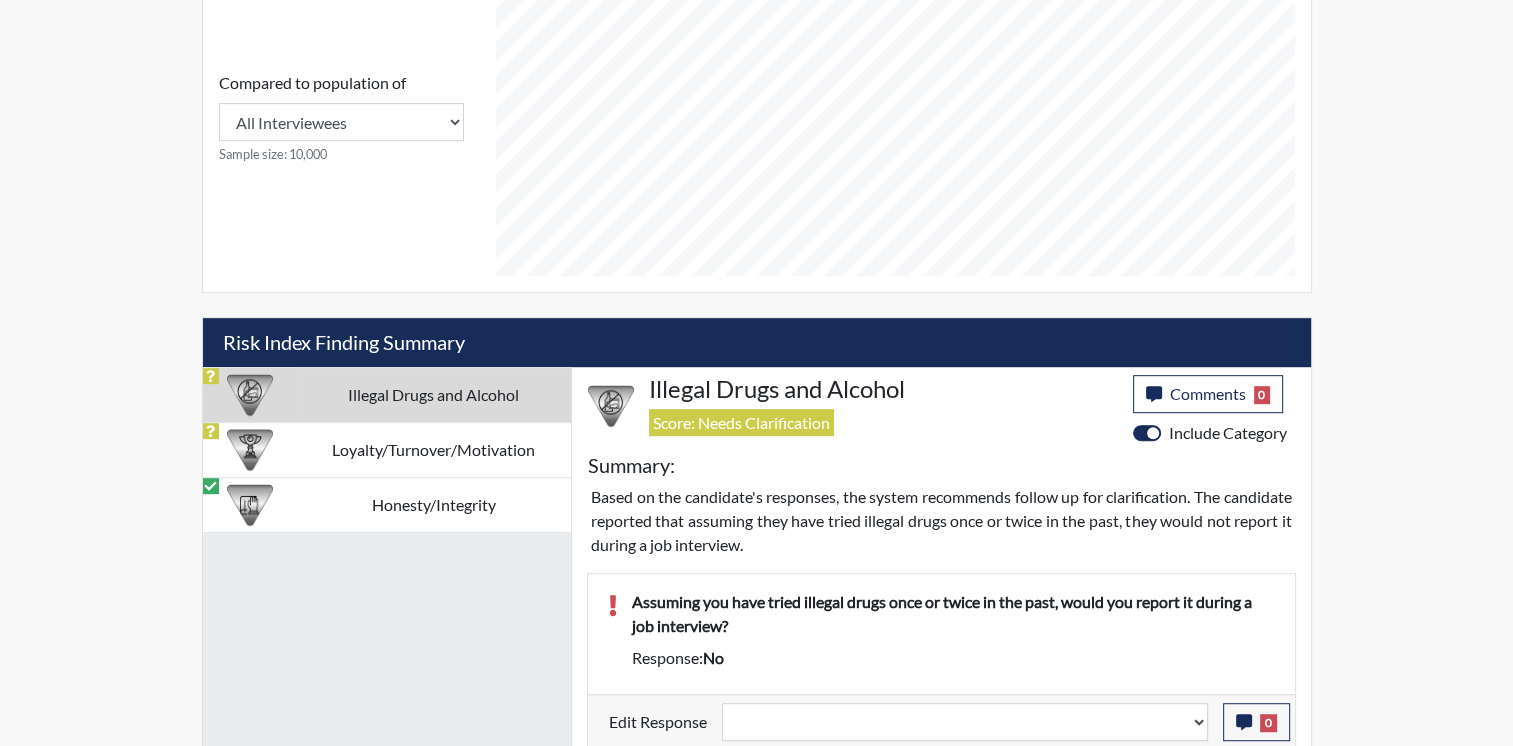 drag, startPoint x: 1512, startPoint y: 542, endPoint x: 1507, endPoint y: 597, distance: 55.226807 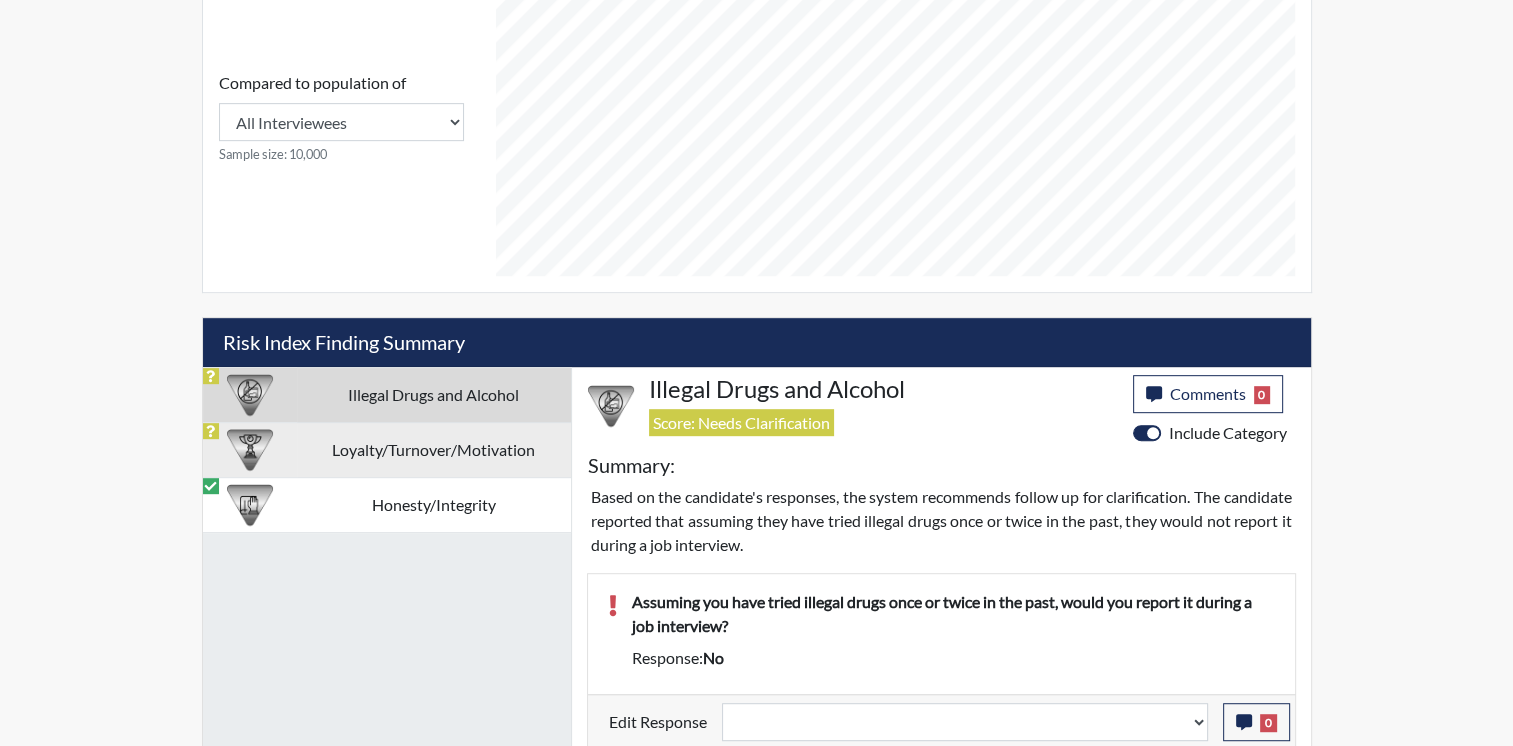 click on "Loyalty/Turnover/Motivation" at bounding box center [434, 449] 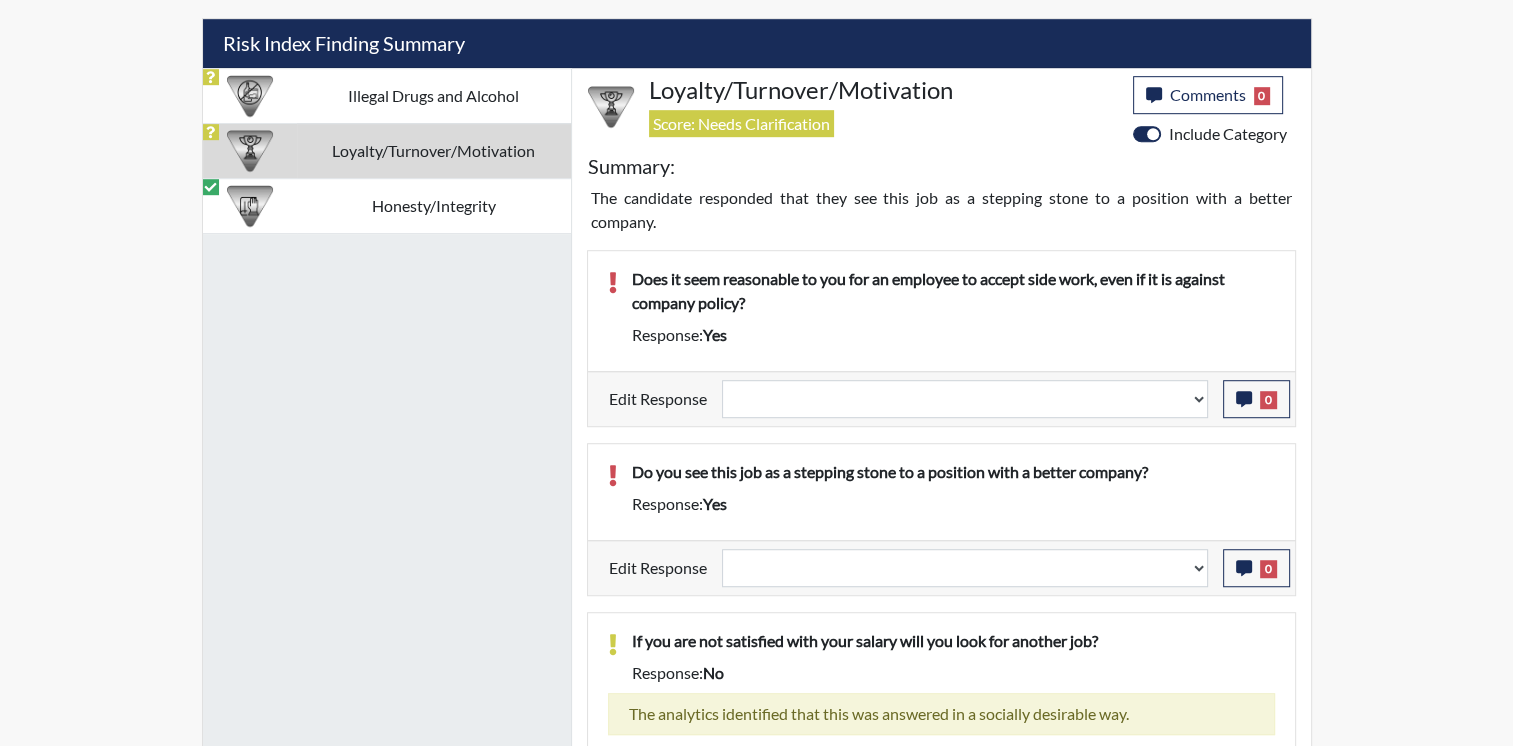 scroll, scrollTop: 1195, scrollLeft: 0, axis: vertical 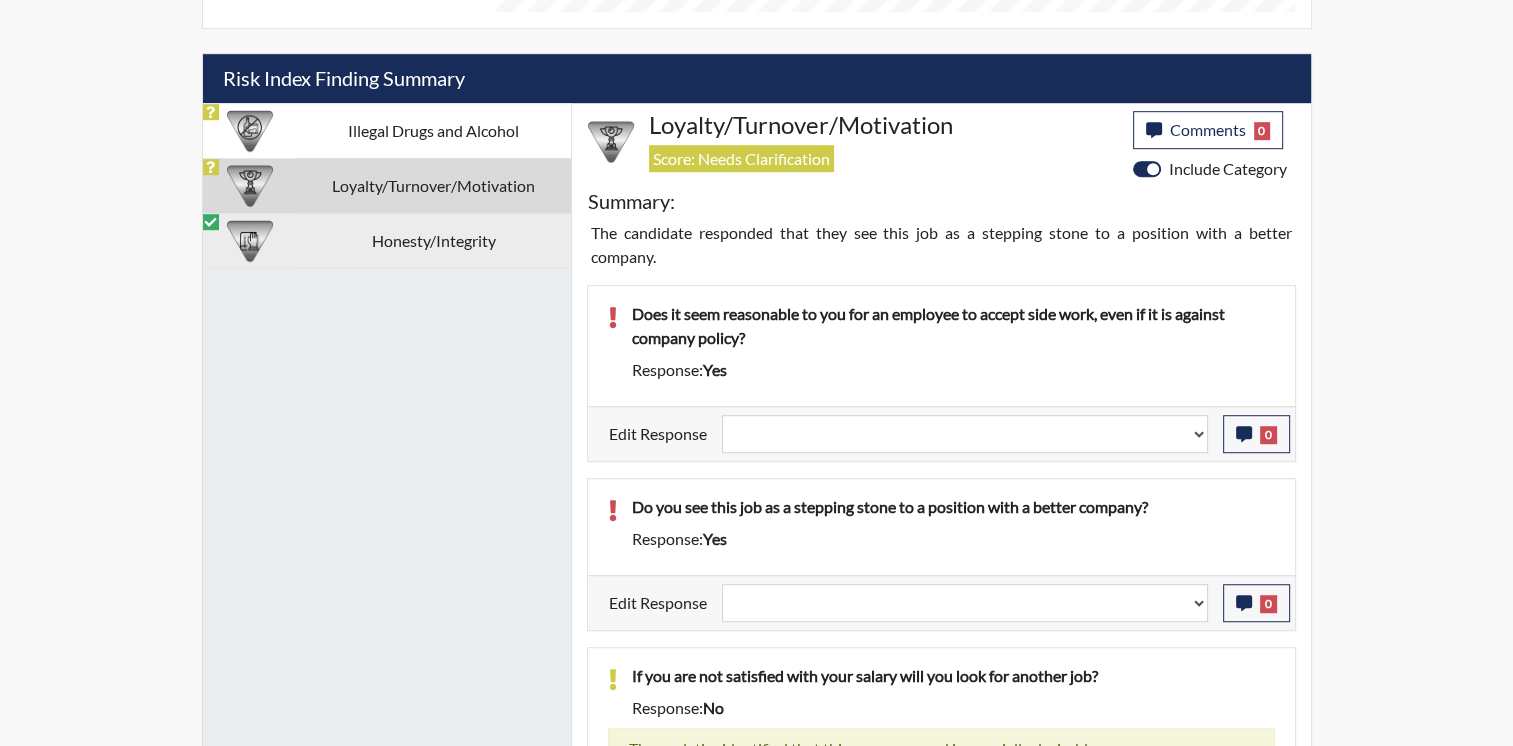 click on "Honesty/Integrity" at bounding box center (434, 240) 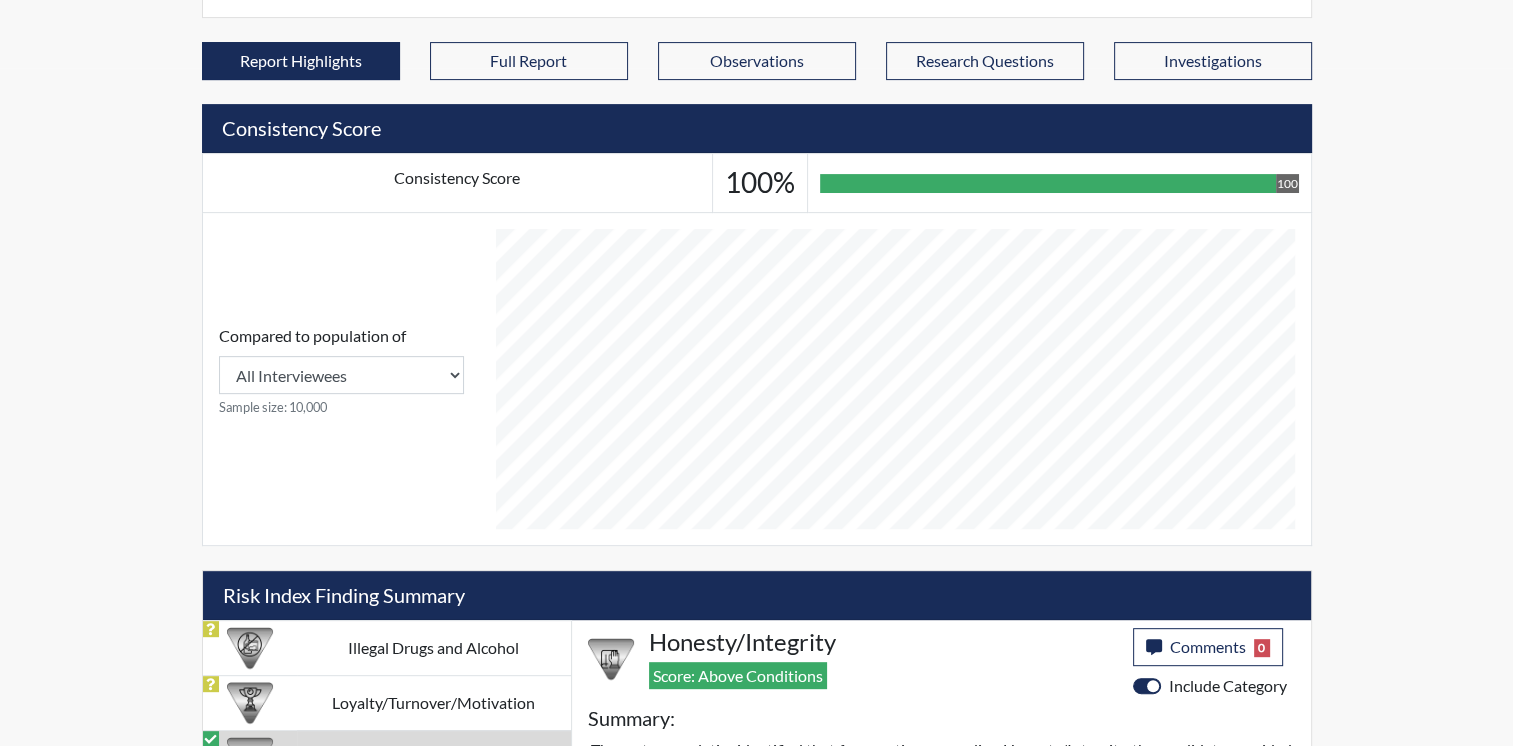 scroll, scrollTop: 578, scrollLeft: 0, axis: vertical 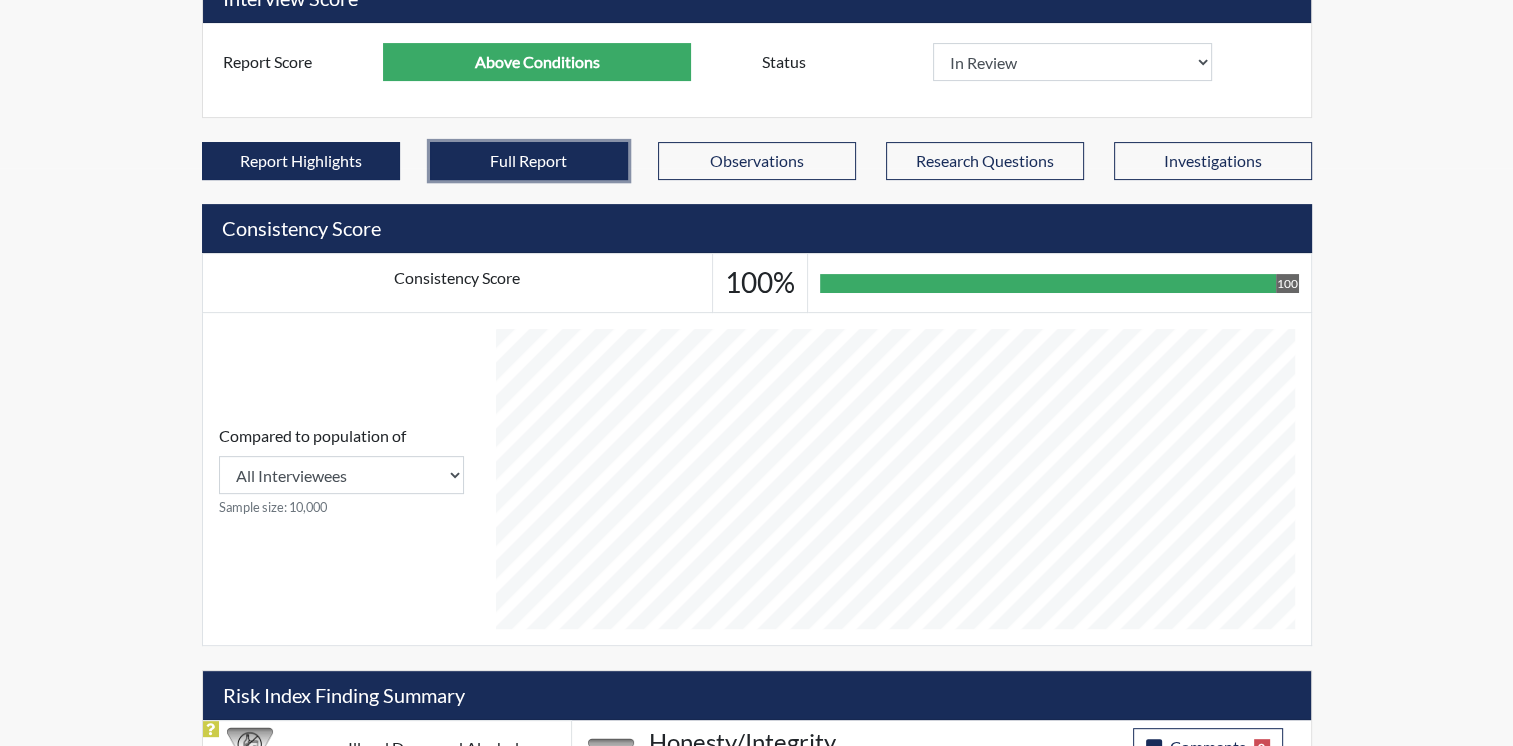 click on "Full Report" at bounding box center [529, 161] 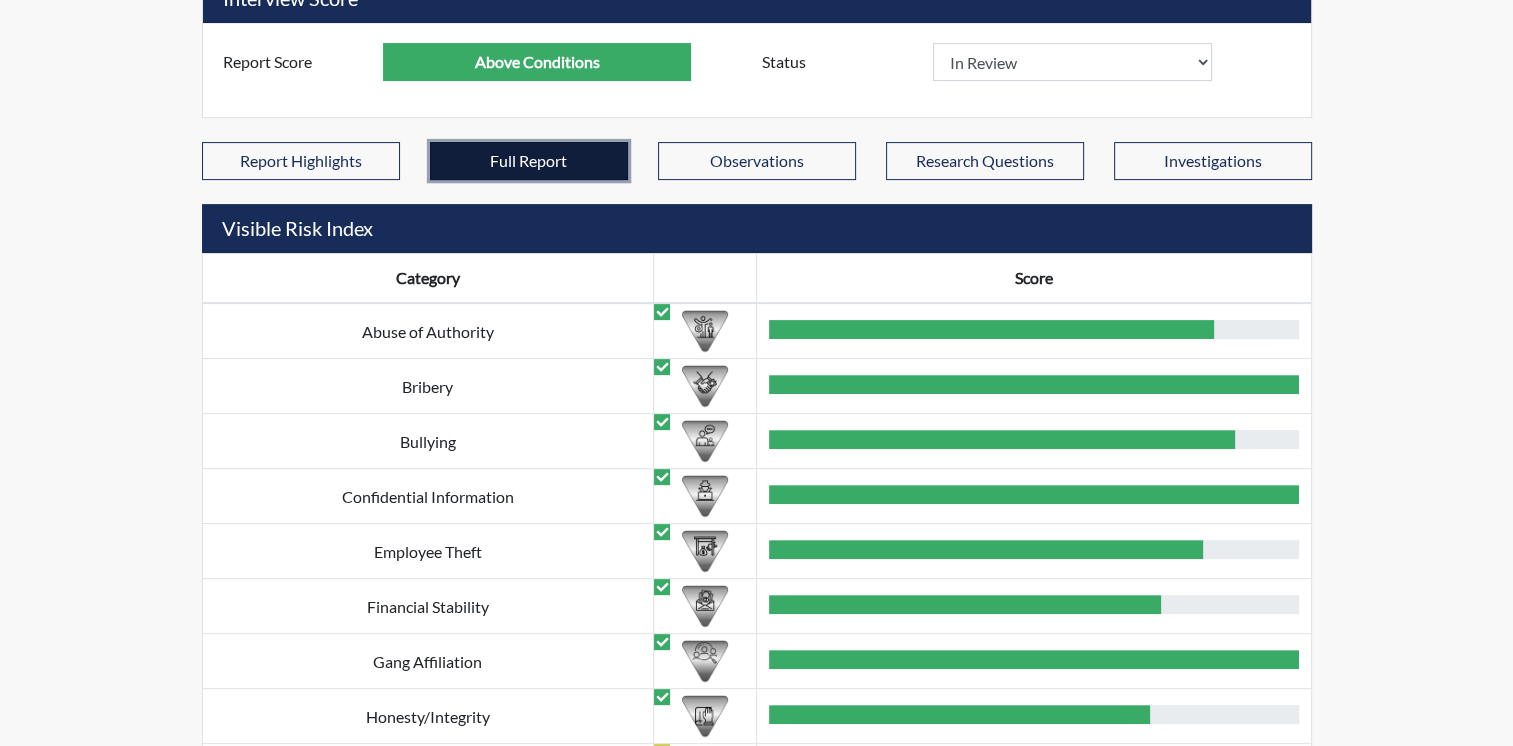 scroll, scrollTop: 999768, scrollLeft: 999168, axis: both 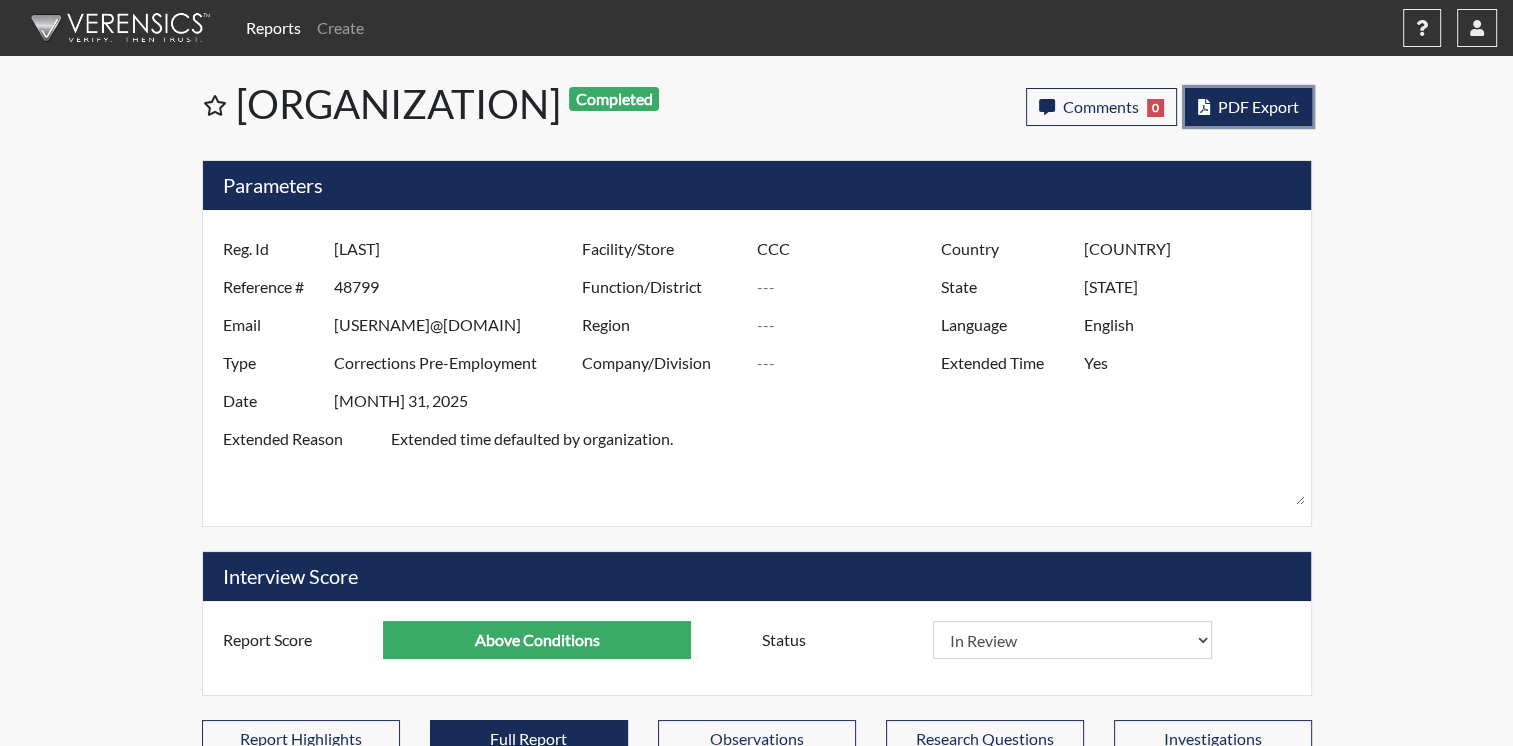 click on "PDF Export" at bounding box center (1258, 106) 